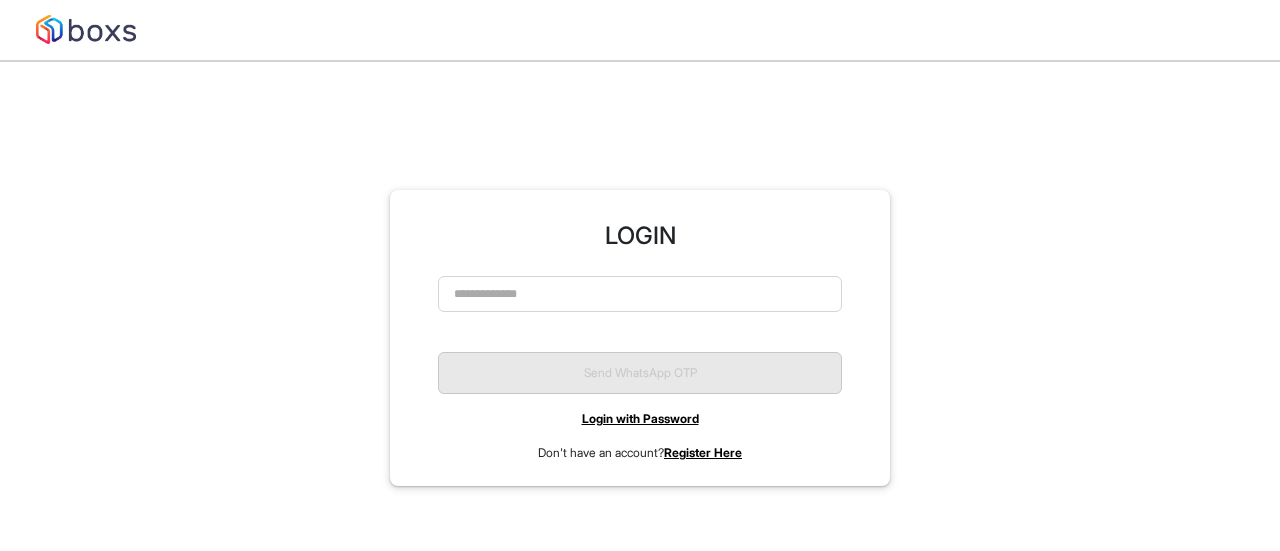 scroll, scrollTop: 0, scrollLeft: 0, axis: both 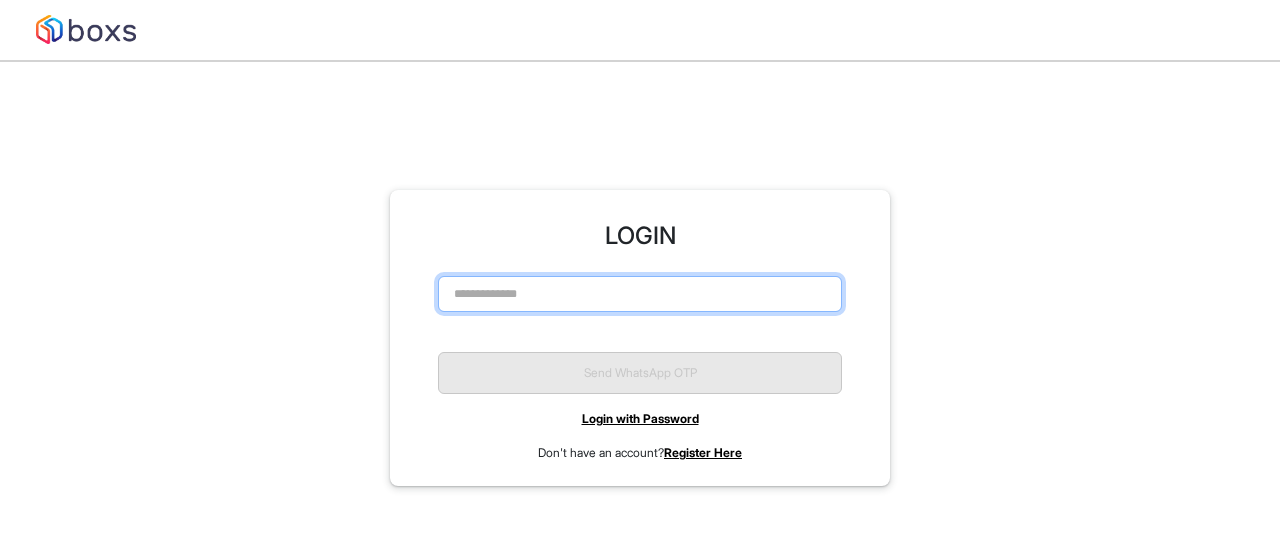 click at bounding box center (640, 294) 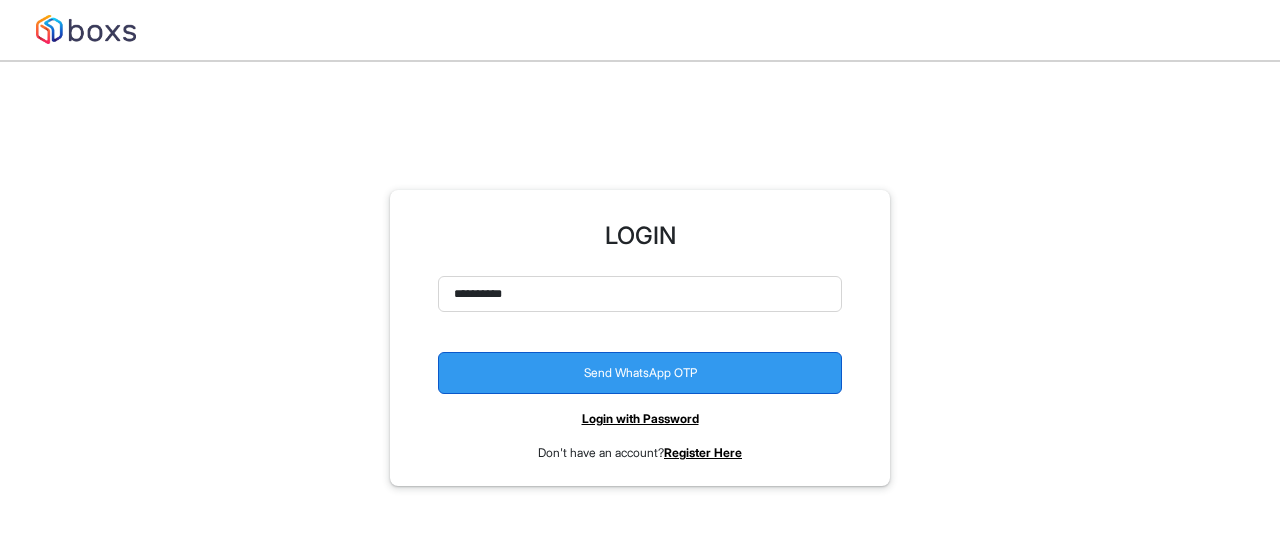 click on "Send WhatsApp OTP" at bounding box center [640, 373] 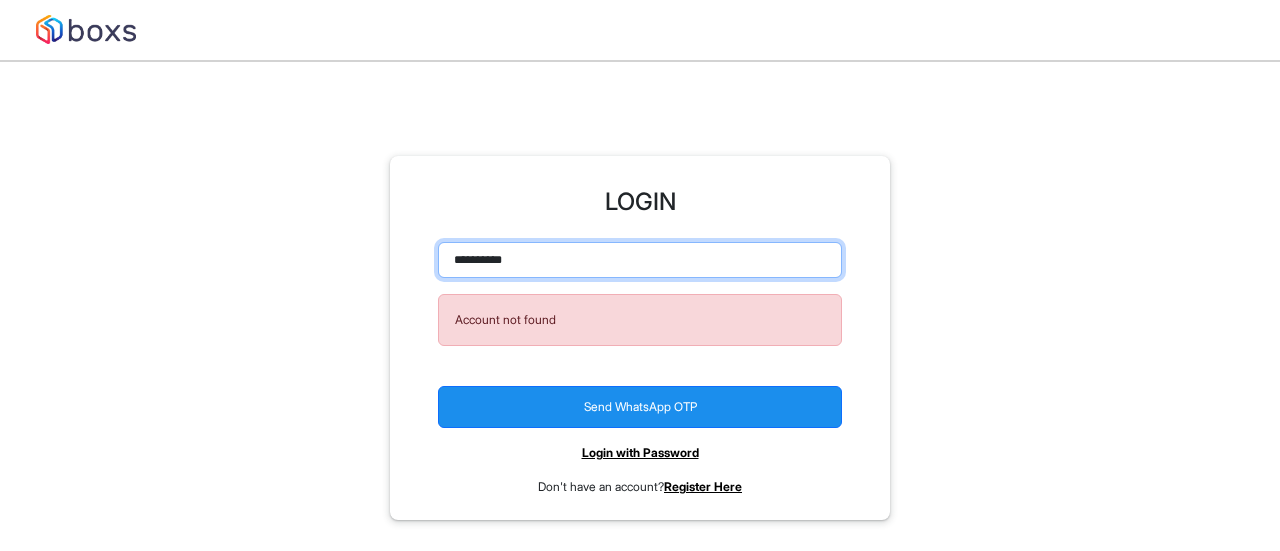 click on "**********" at bounding box center [640, 260] 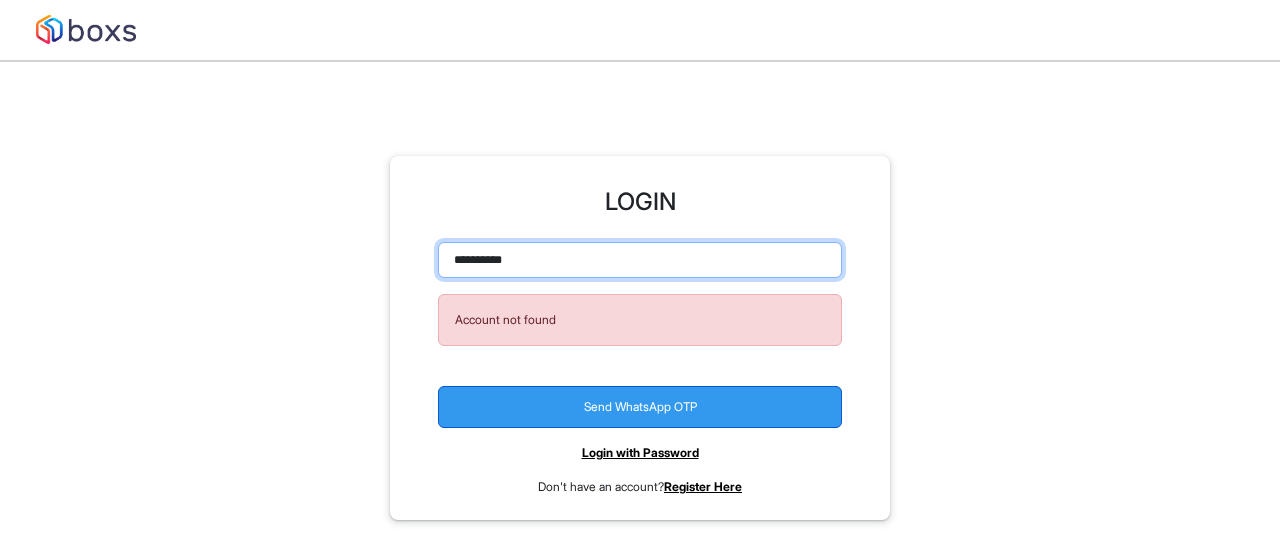 type on "**********" 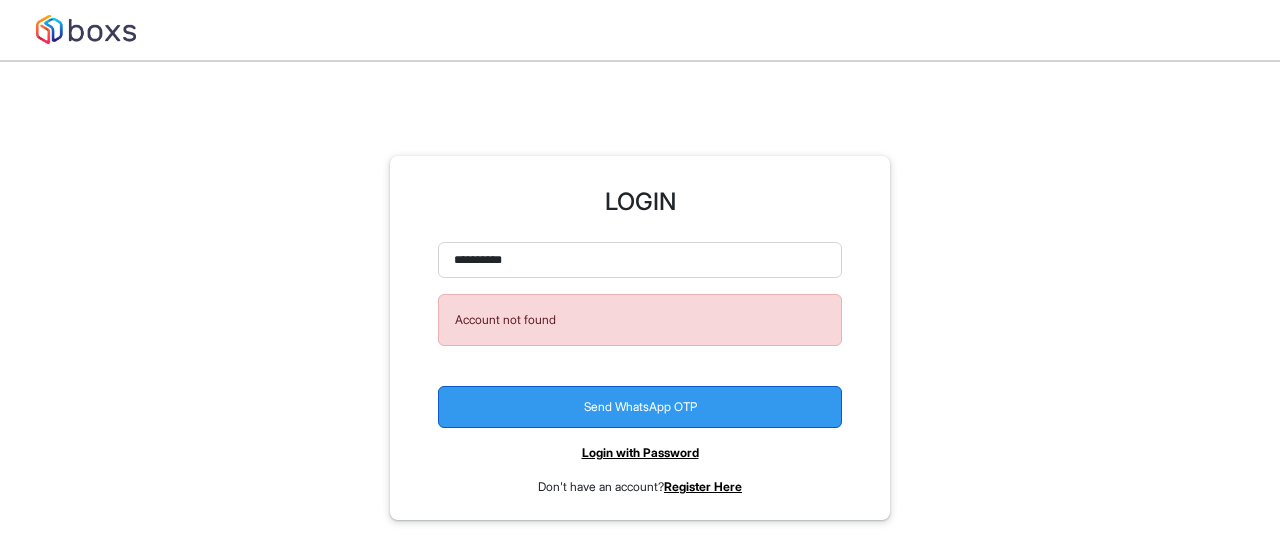 click on "Send WhatsApp OTP" at bounding box center [640, 407] 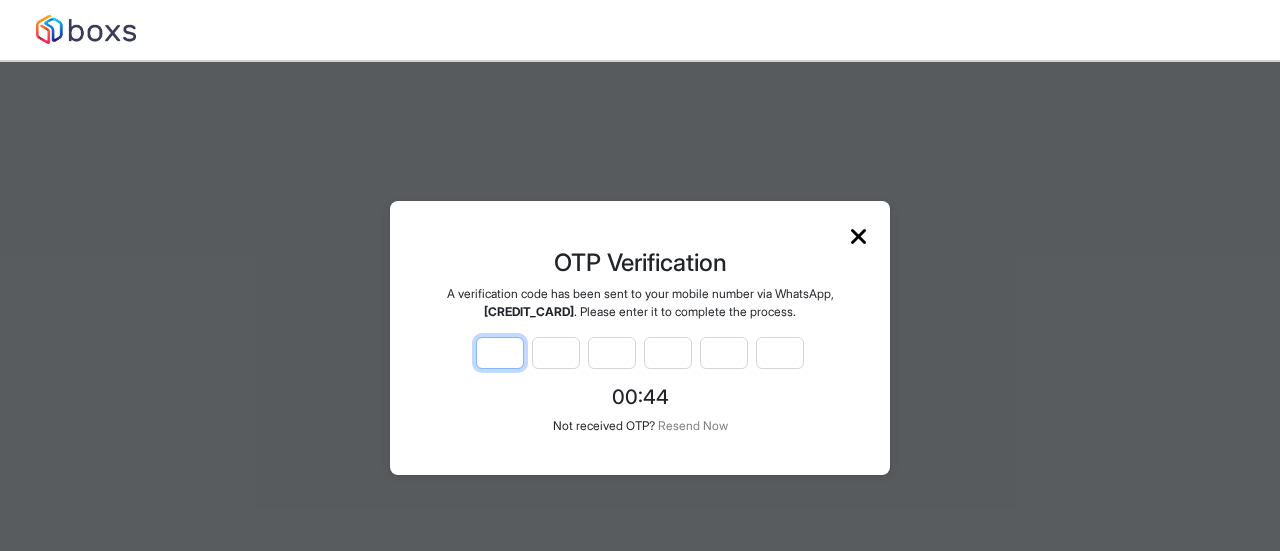click at bounding box center (500, 353) 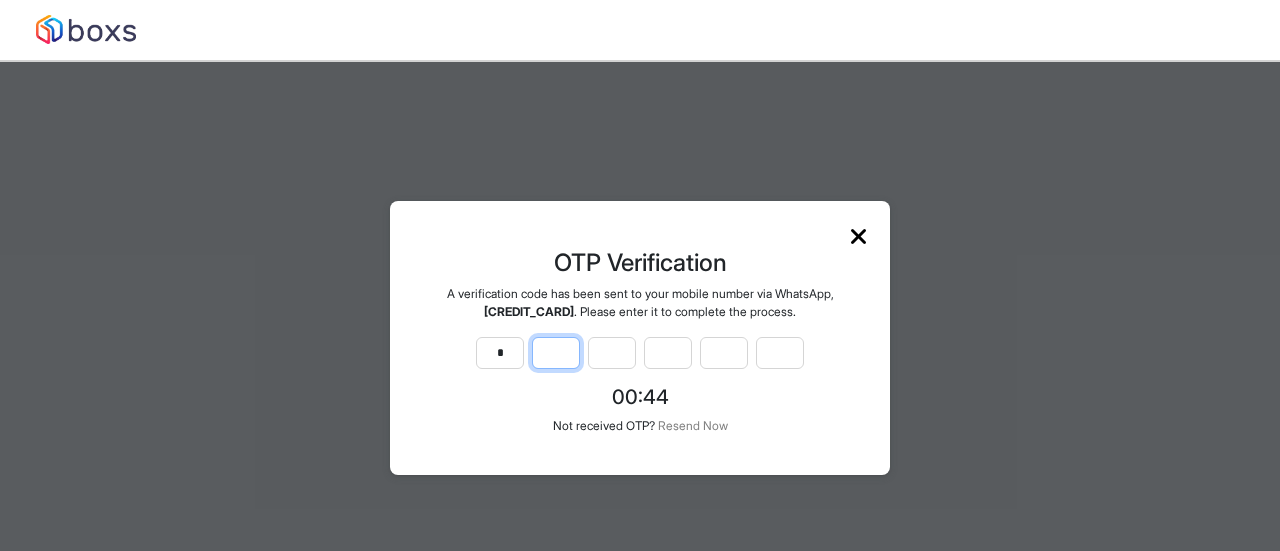 type on "*" 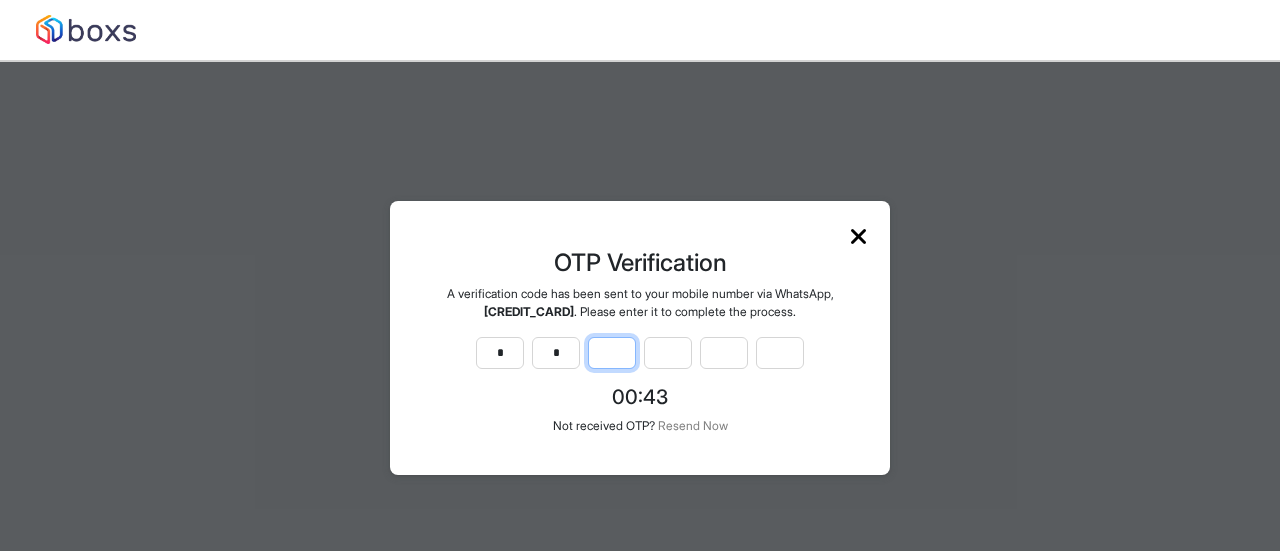 type on "*" 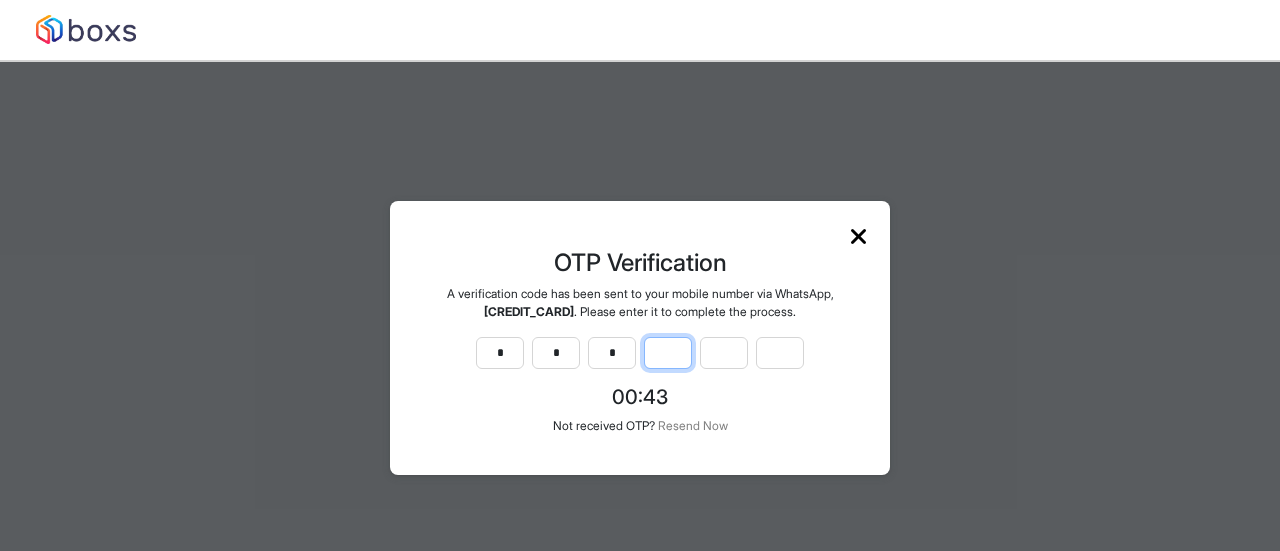 type on "*" 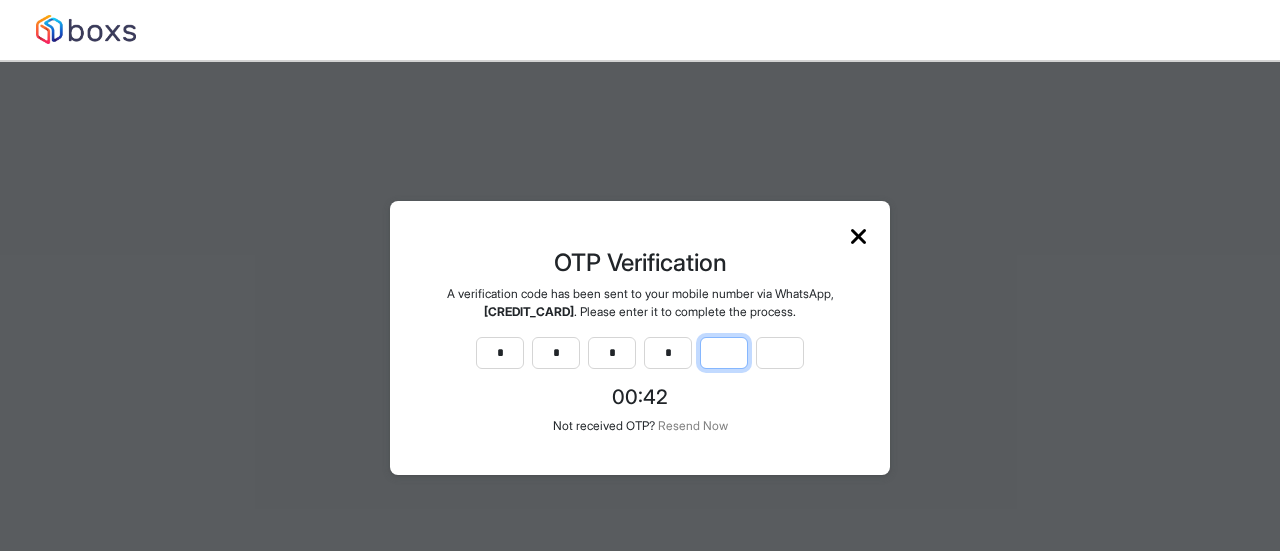 type on "*" 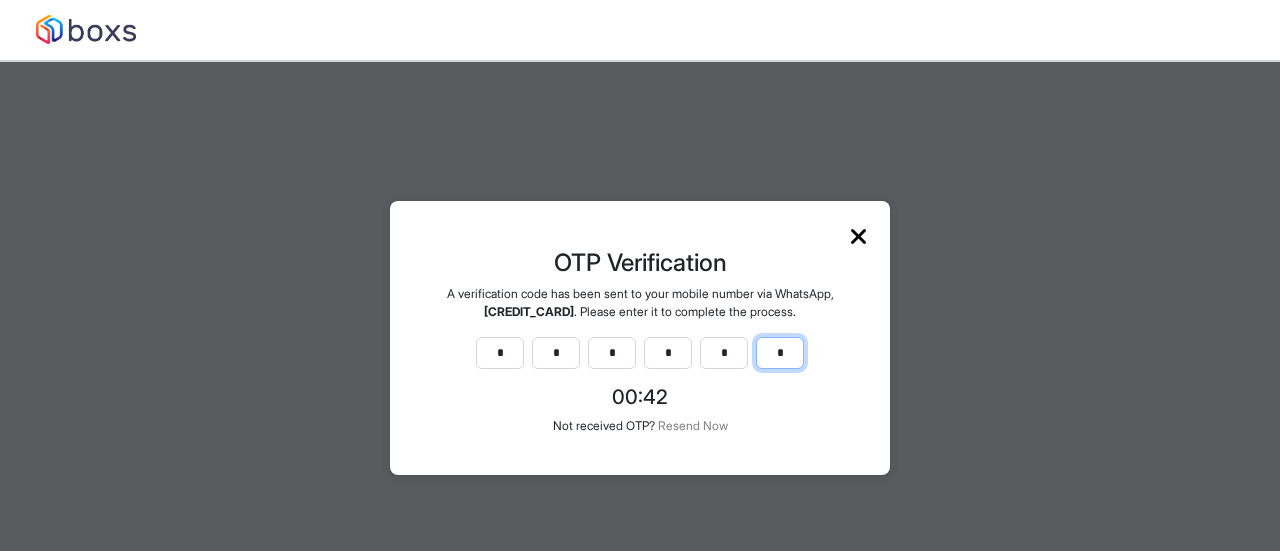 type on "*" 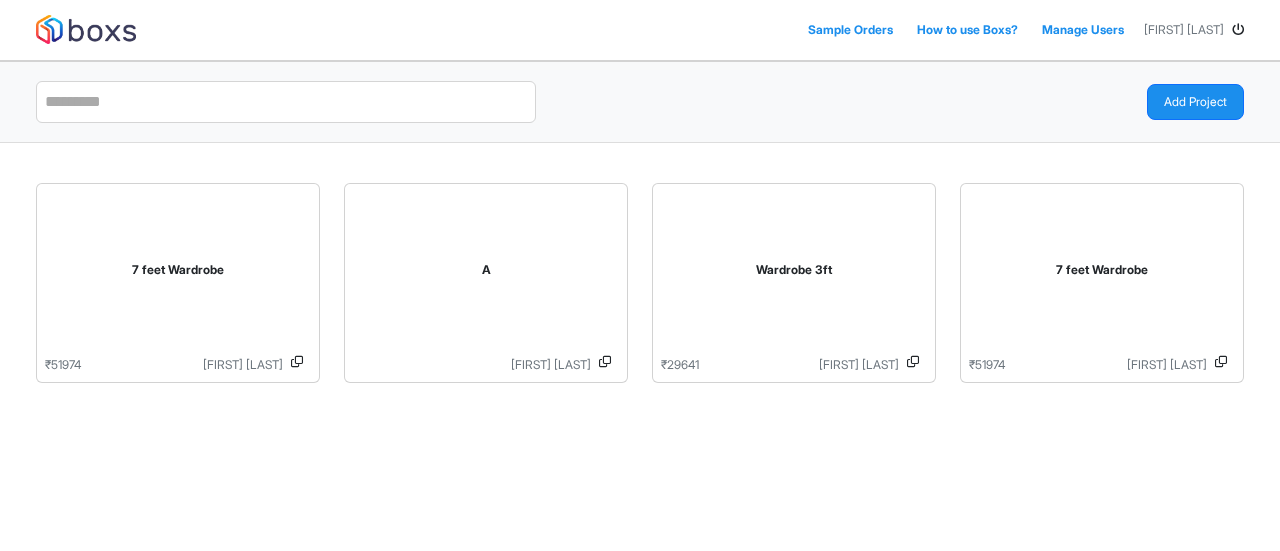click at bounding box center (86, 29) 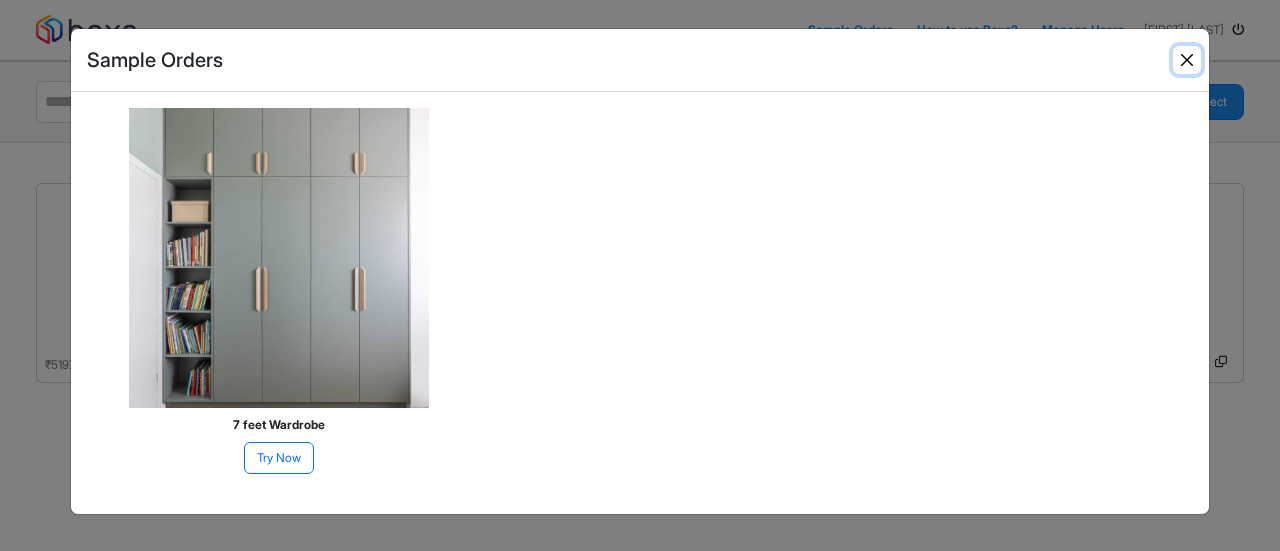 click at bounding box center (1187, 60) 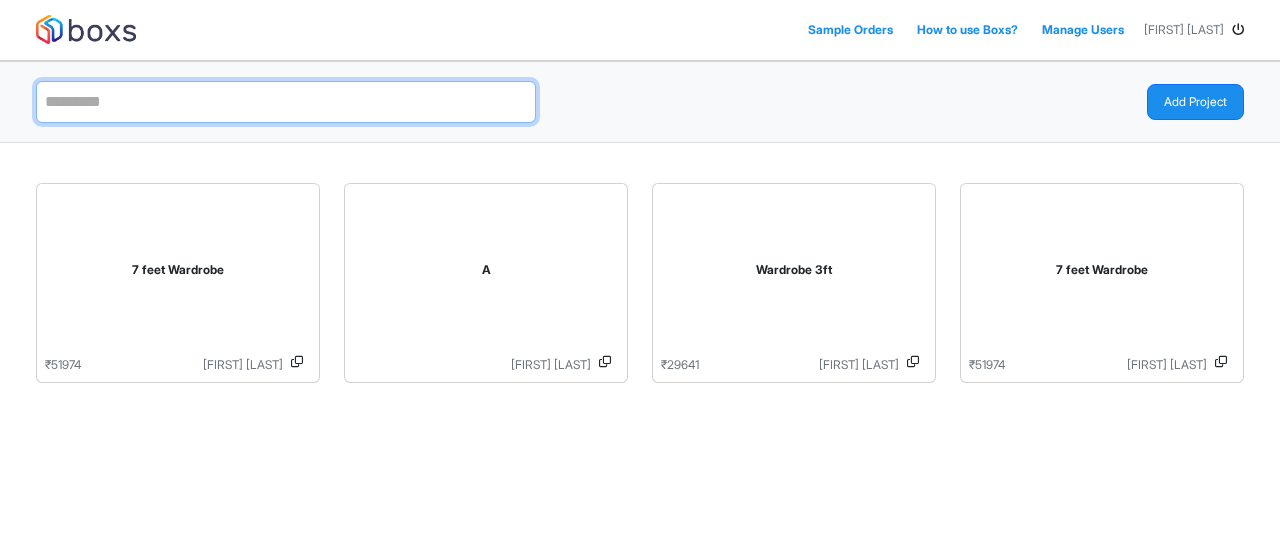 click at bounding box center [286, 102] 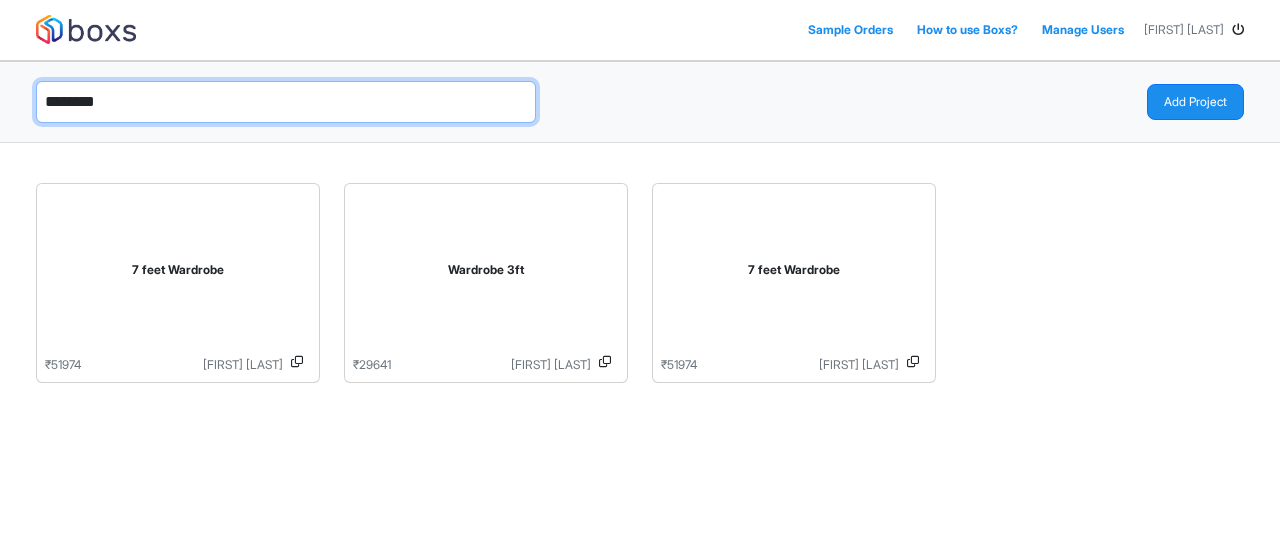 type on "********" 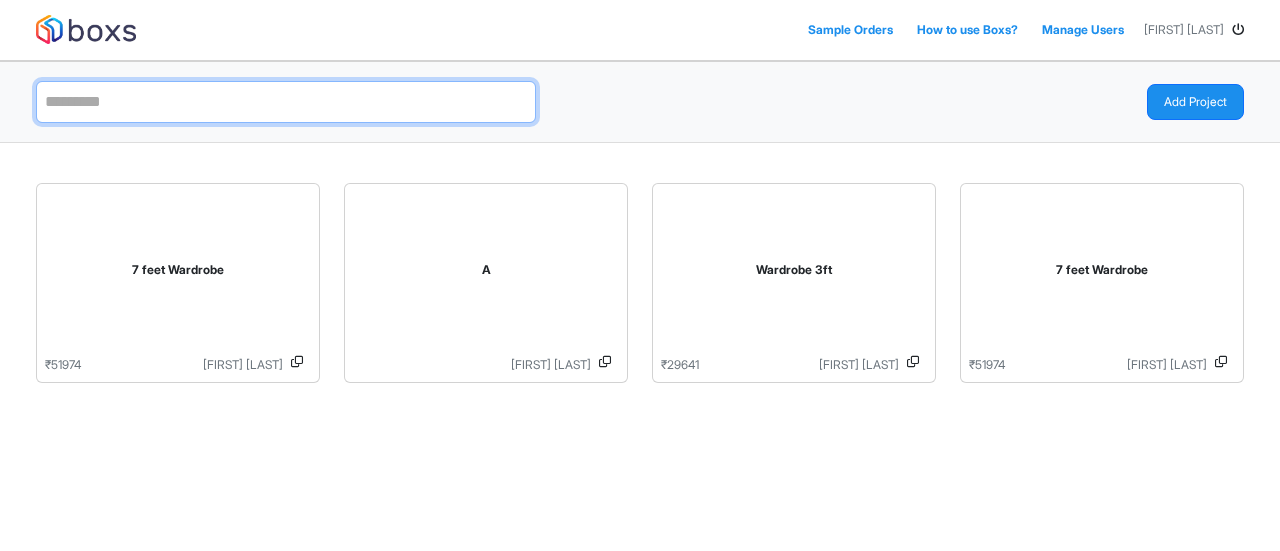 type 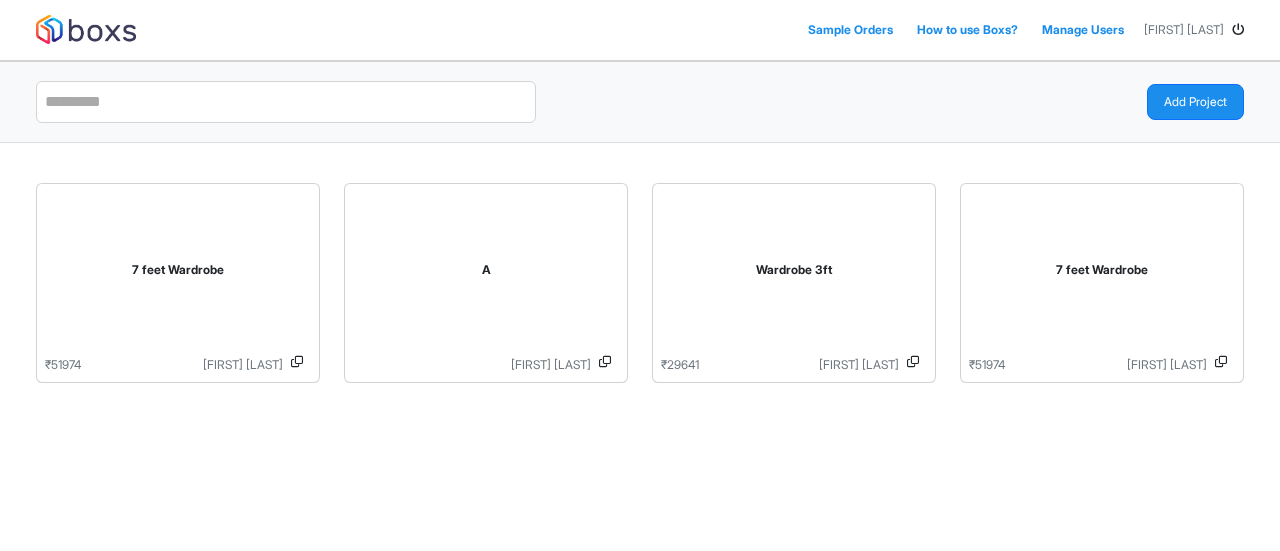 click on "Manage Users" at bounding box center [1083, 30] 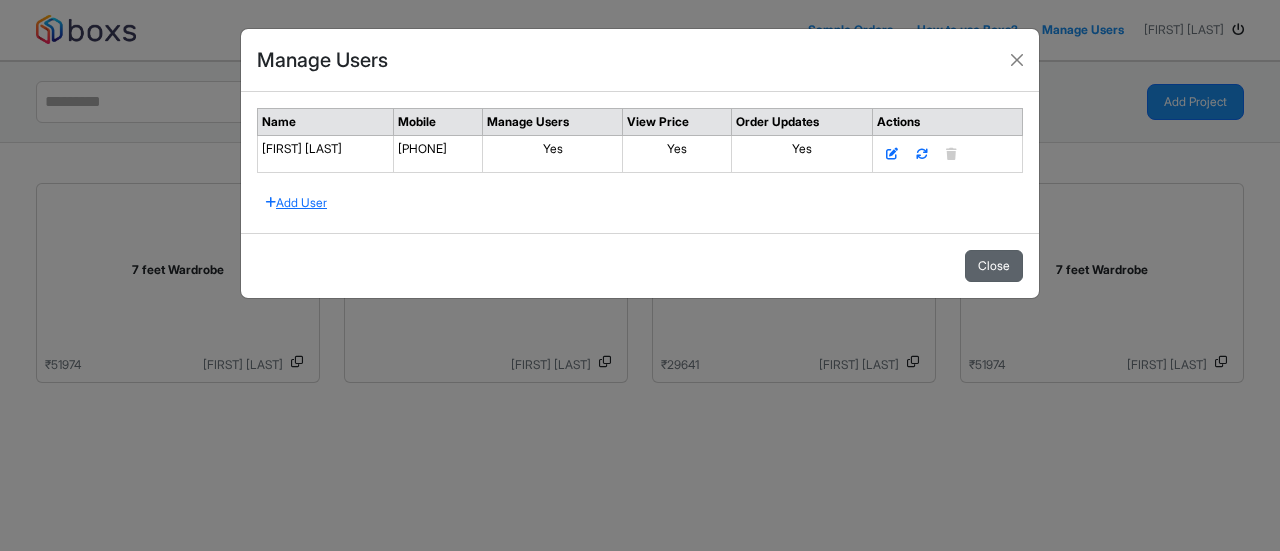 click on "Close" at bounding box center [994, 266] 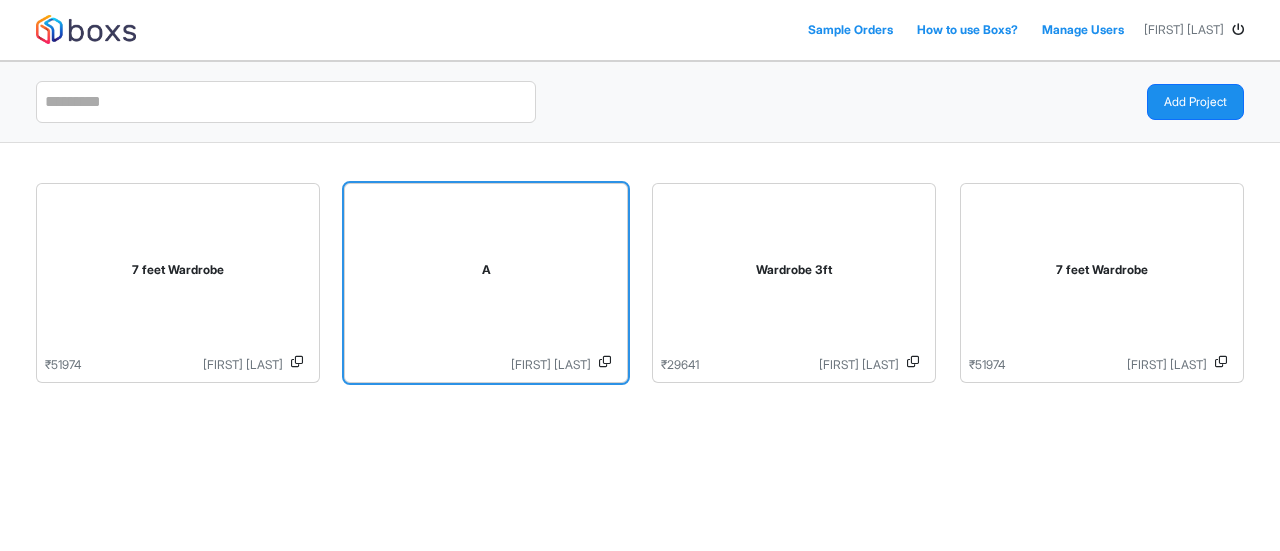 click on "A" at bounding box center (486, 274) 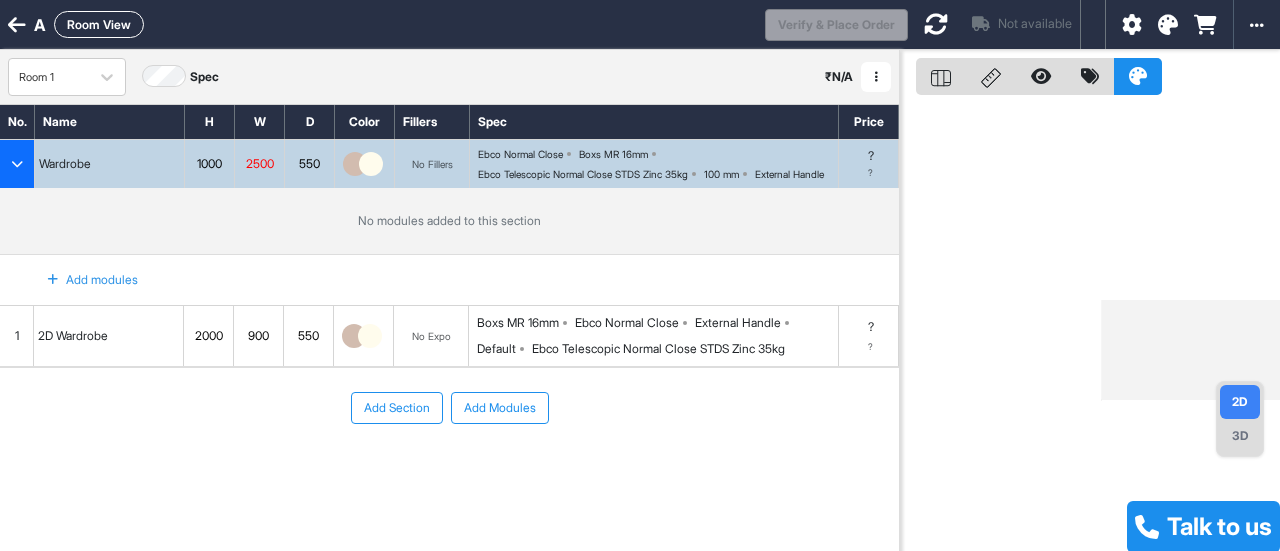 click on "Room View" at bounding box center (99, 24) 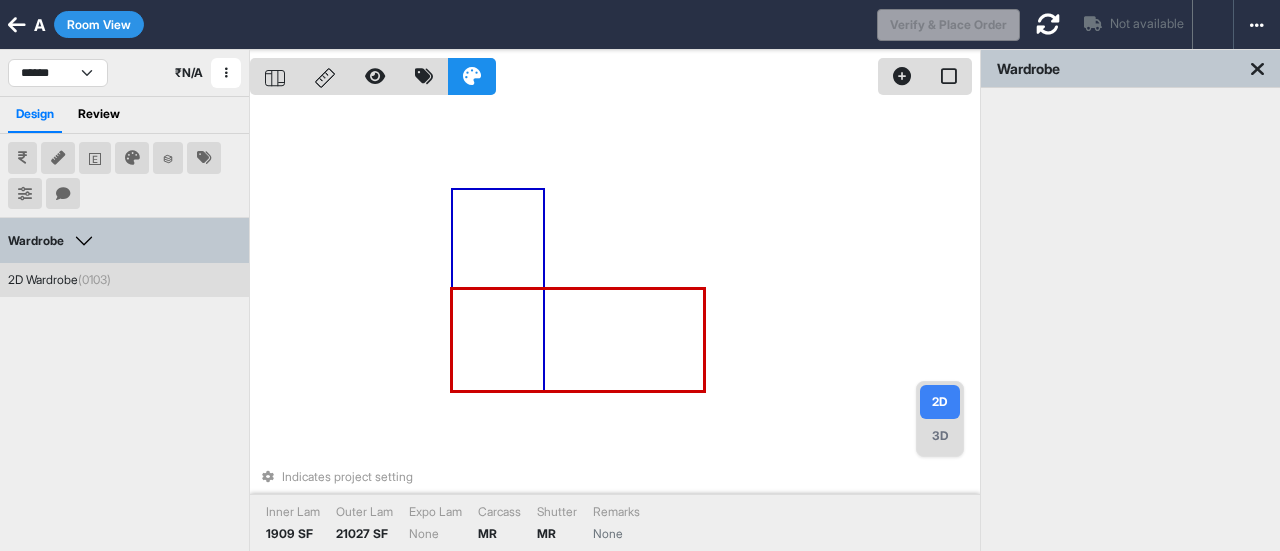 click on "3D" at bounding box center (940, 436) 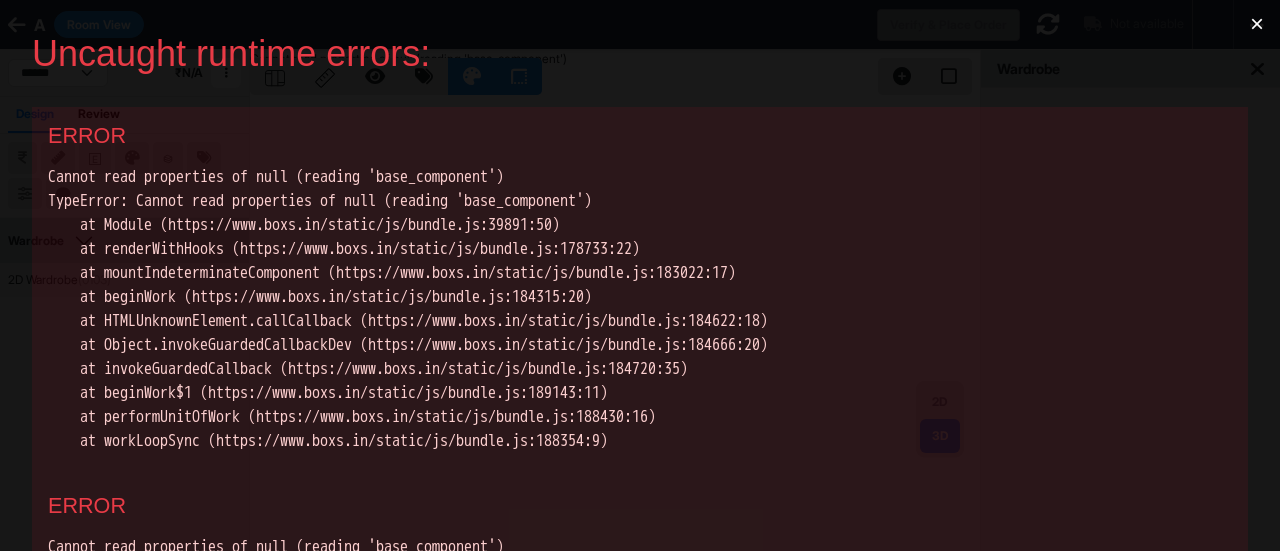scroll, scrollTop: 0, scrollLeft: 0, axis: both 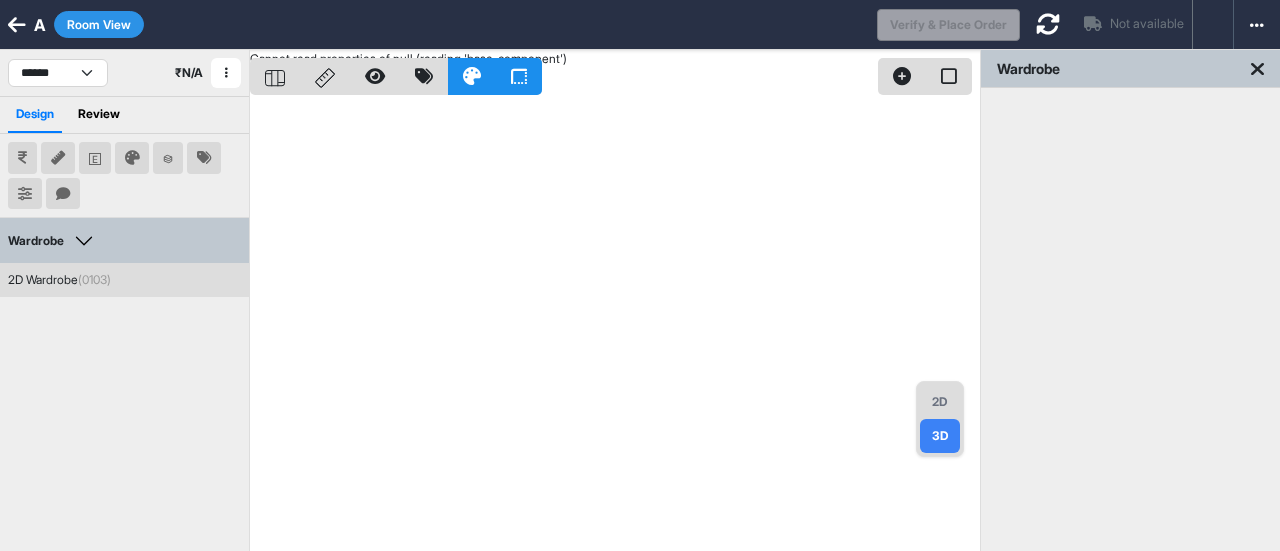 click on "2D" at bounding box center (940, 402) 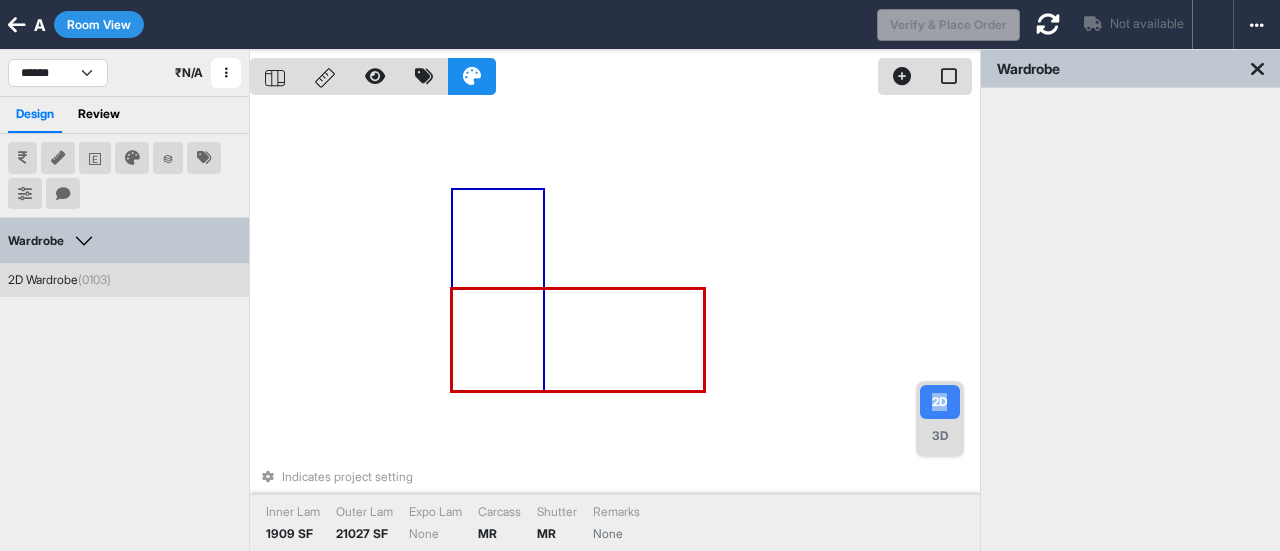 click on "2D" at bounding box center (940, 402) 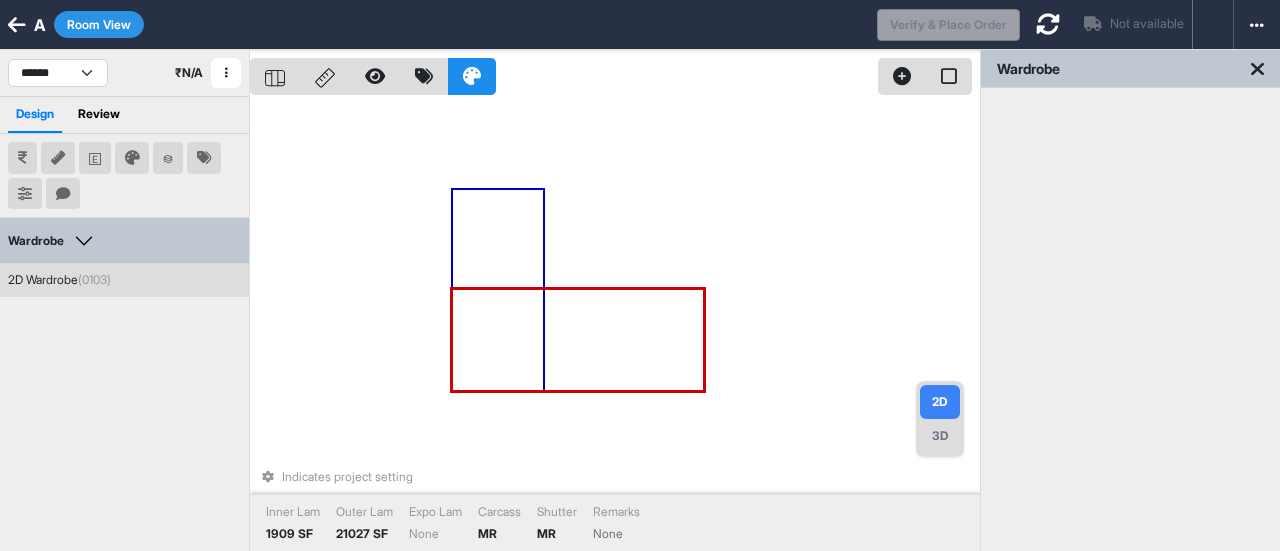 click on "Indicates project setting Inner Lam 1909 SF Outer Lam 21027 SF Expo Lam None Carcass MR Shutter MR Remarks None" at bounding box center (615, 325) 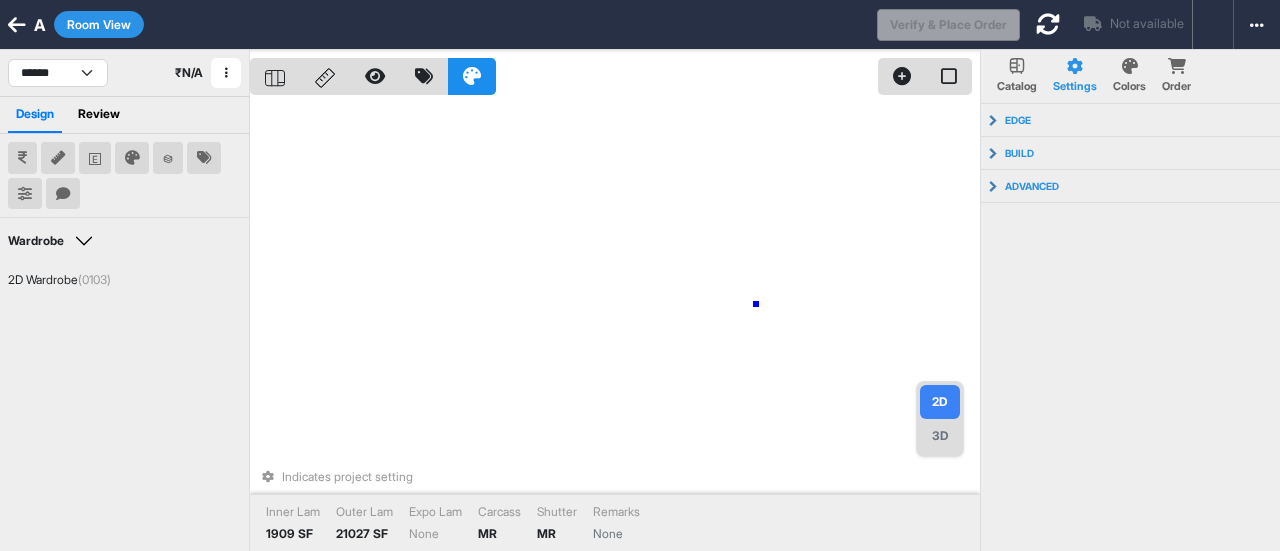 click on "Indicates project setting Inner Lam 1909 SF Outer Lam 21027 SF Expo Lam None Carcass MR Shutter MR Remarks None" at bounding box center [615, 325] 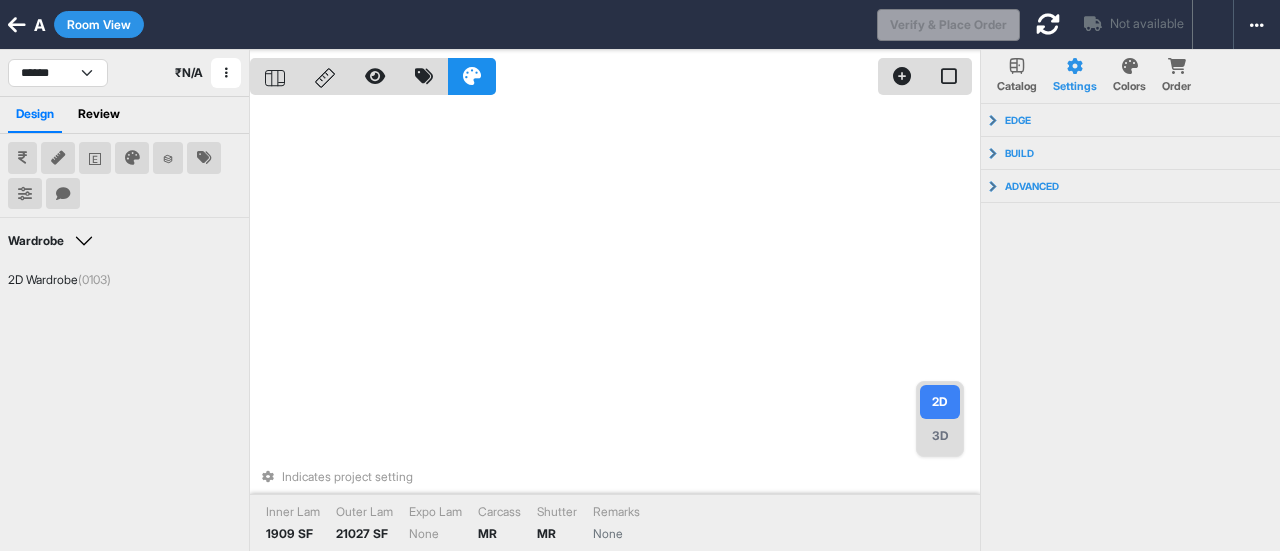 click on "Indicates project setting Inner Lam 1909 SF Outer Lam 21027 SF Expo Lam None Carcass MR Shutter MR Remarks None" at bounding box center [615, 325] 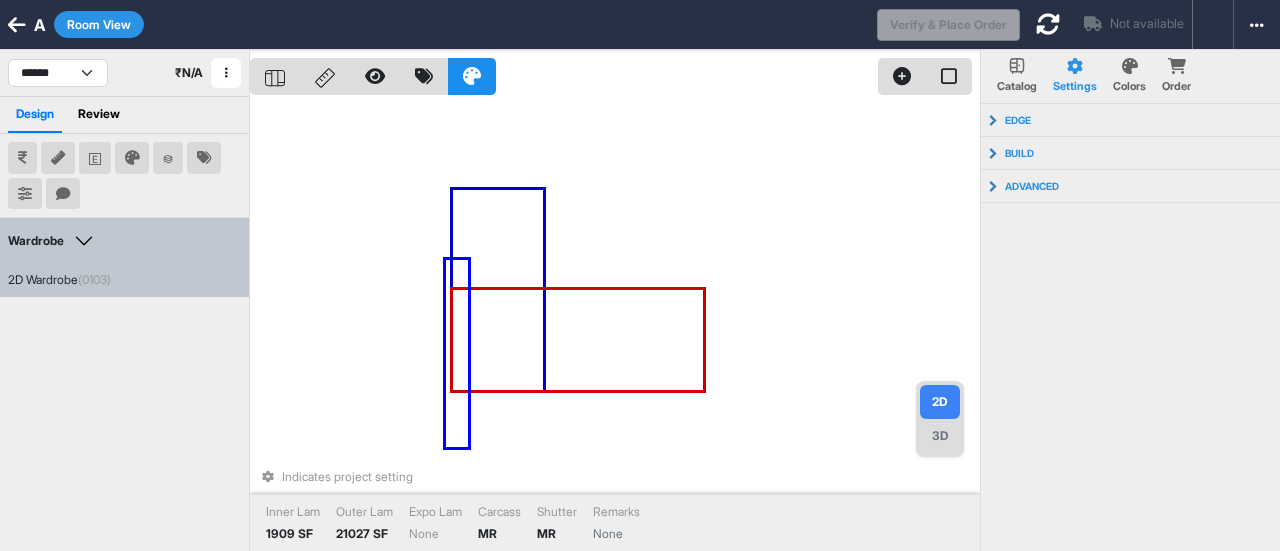 scroll, scrollTop: 173, scrollLeft: 0, axis: vertical 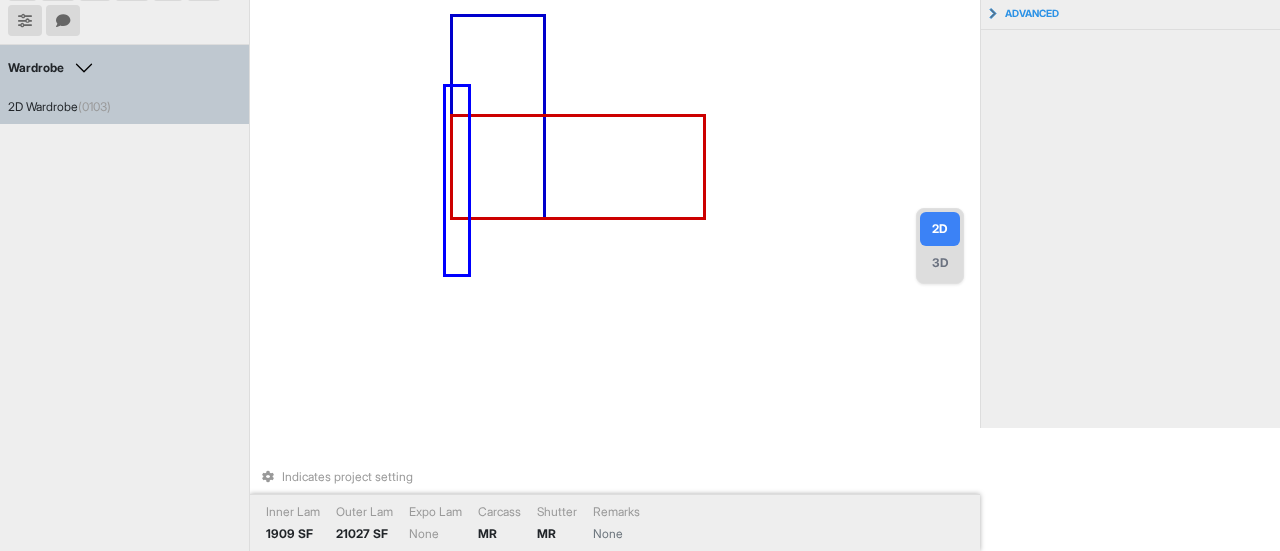 drag, startPoint x: 446, startPoint y: 260, endPoint x: 475, endPoint y: 559, distance: 300.40308 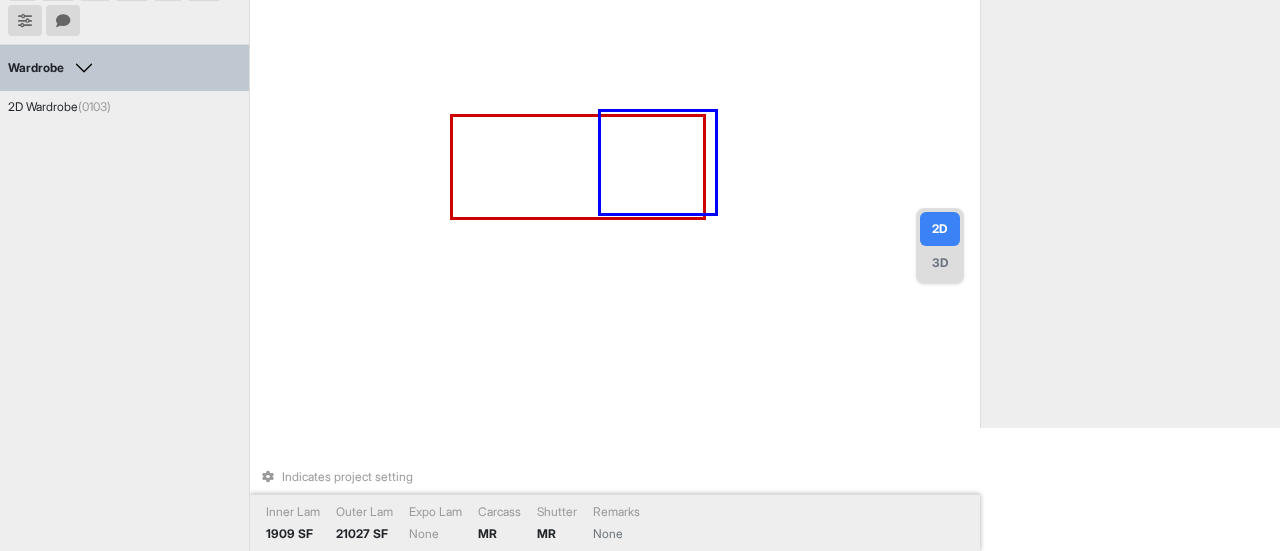 click on "Indicates project setting Inner Lam 1909 SF Outer Lam 21027 SF Expo Lam None Carcass MR Shutter MR Remarks None" at bounding box center [615, 152] 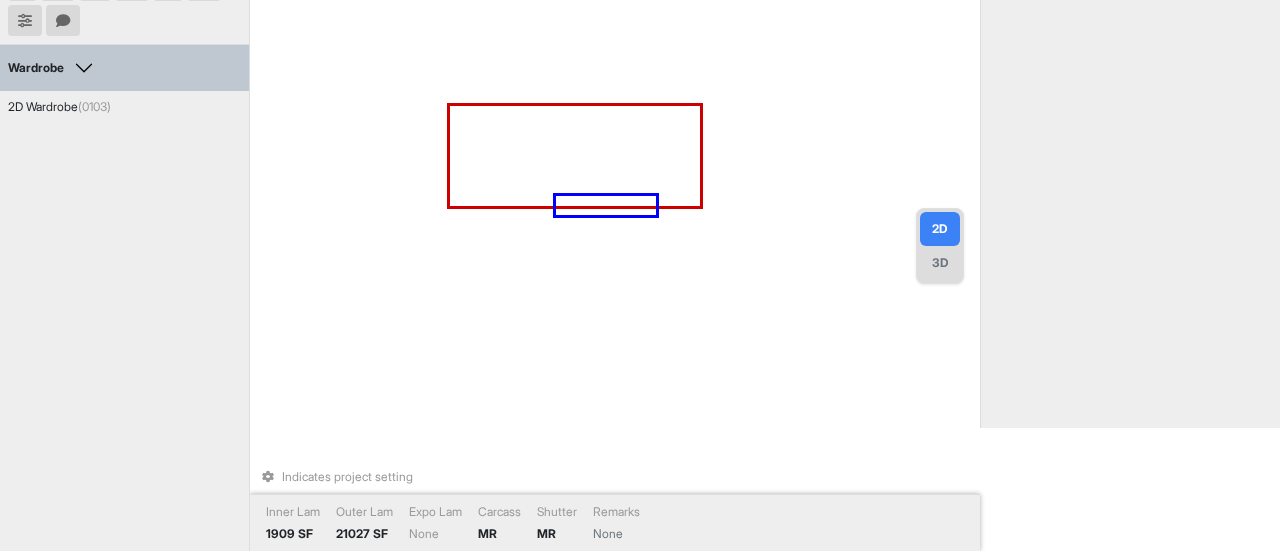 drag, startPoint x: 656, startPoint y: 195, endPoint x: 556, endPoint y: 214, distance: 101.788994 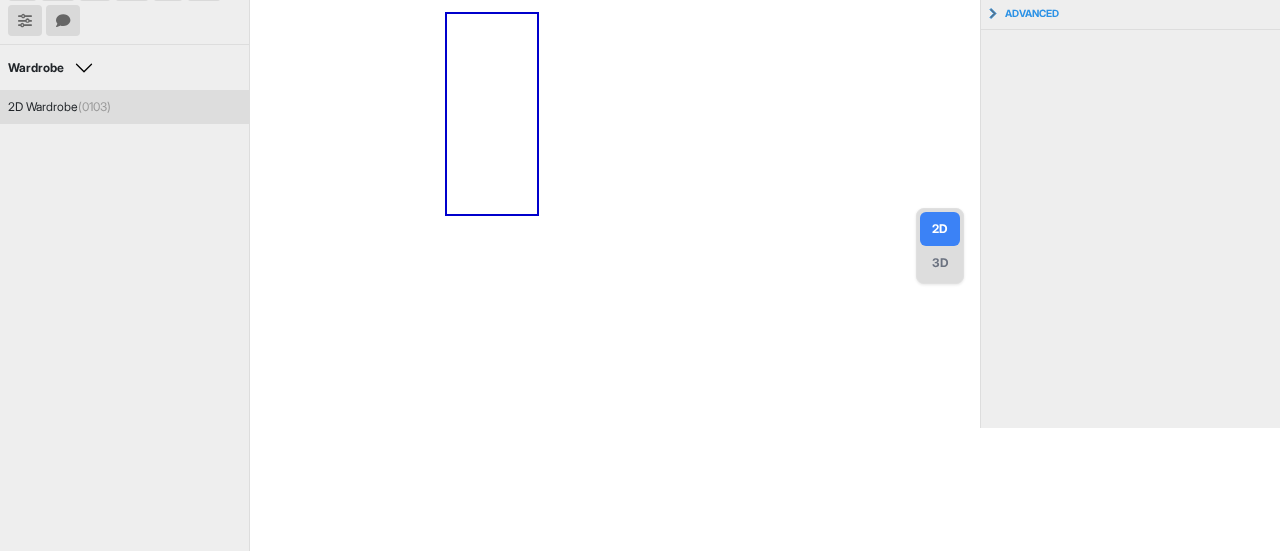 click on "2D Wardrobe  (0103)" at bounding box center [124, 107] 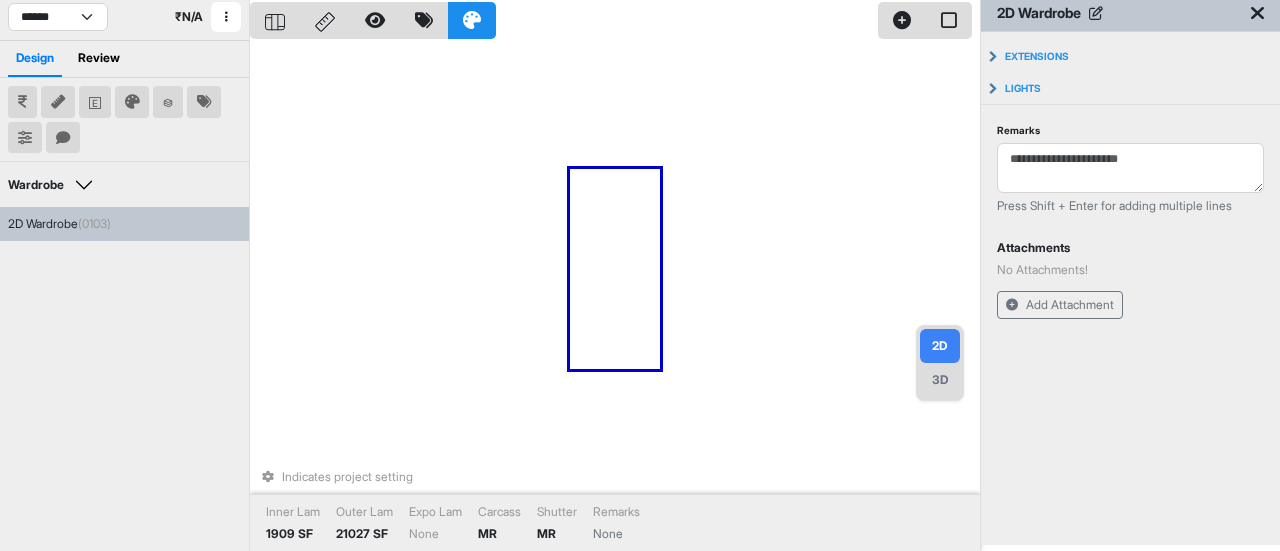 scroll, scrollTop: 0, scrollLeft: 0, axis: both 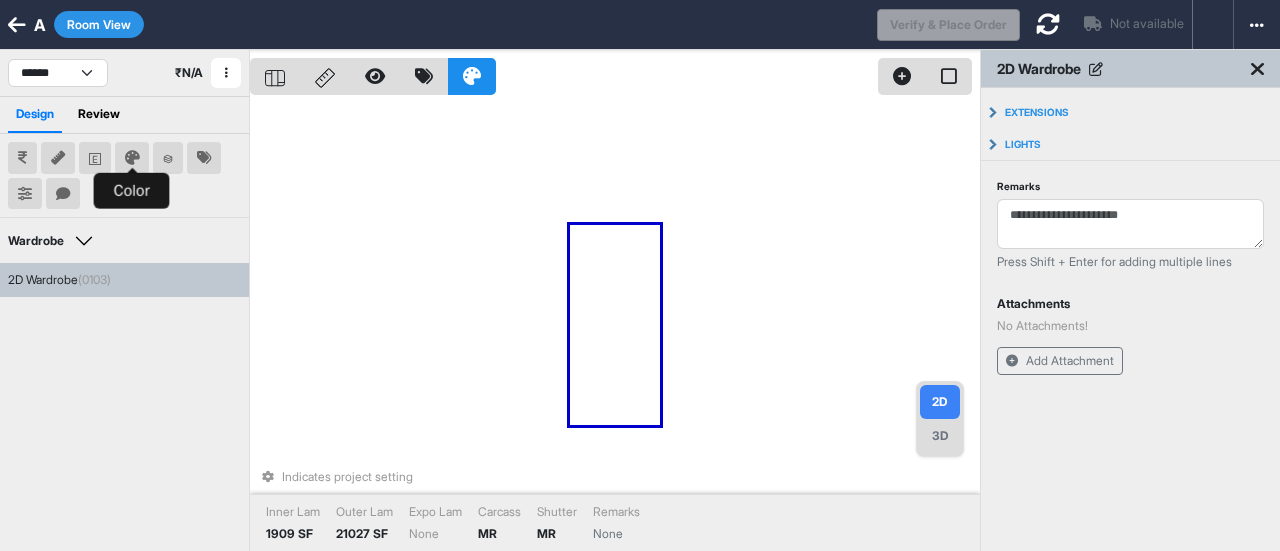 click at bounding box center [132, 158] 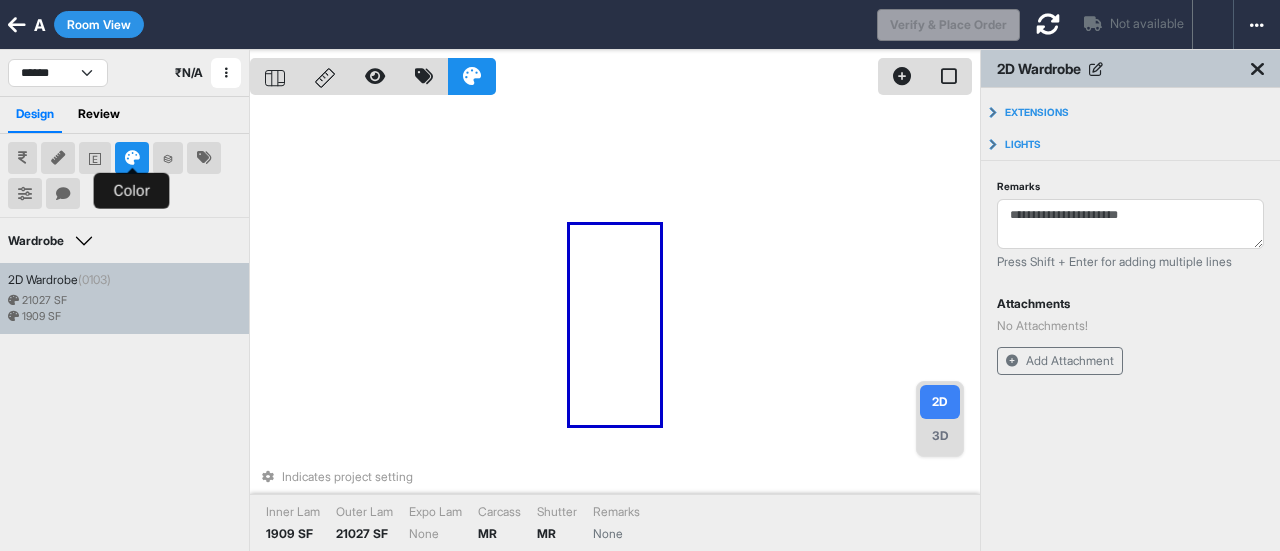 click at bounding box center (95, 158) 